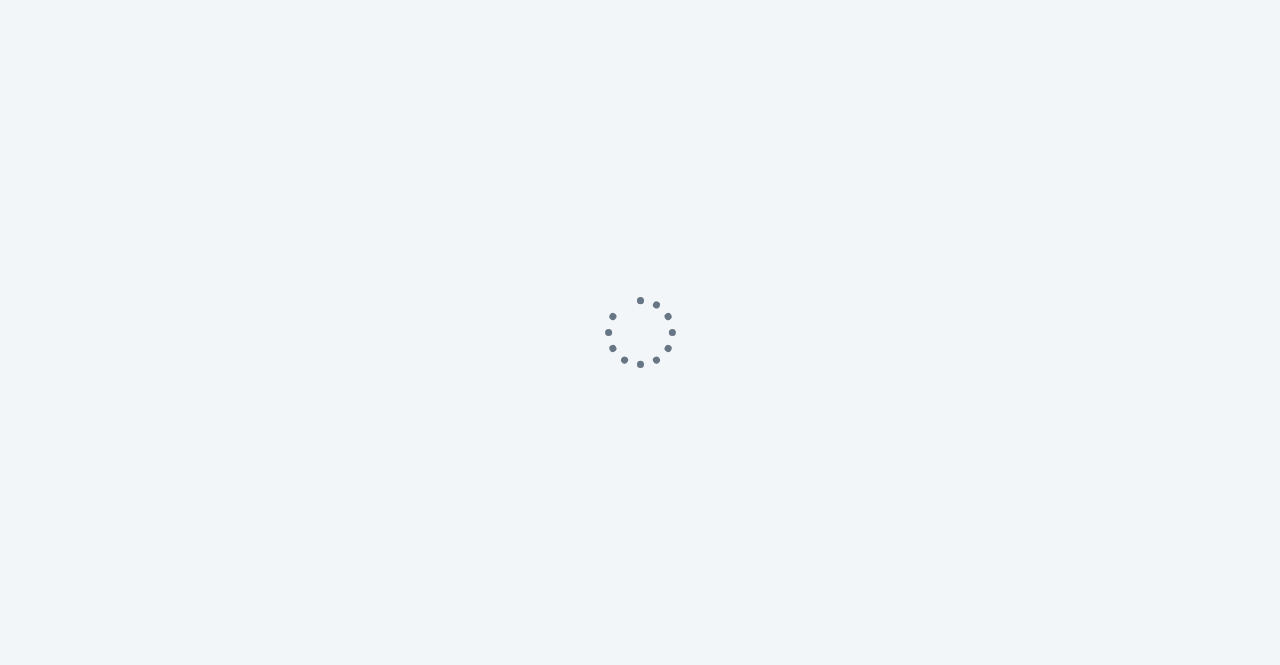 scroll, scrollTop: 0, scrollLeft: 0, axis: both 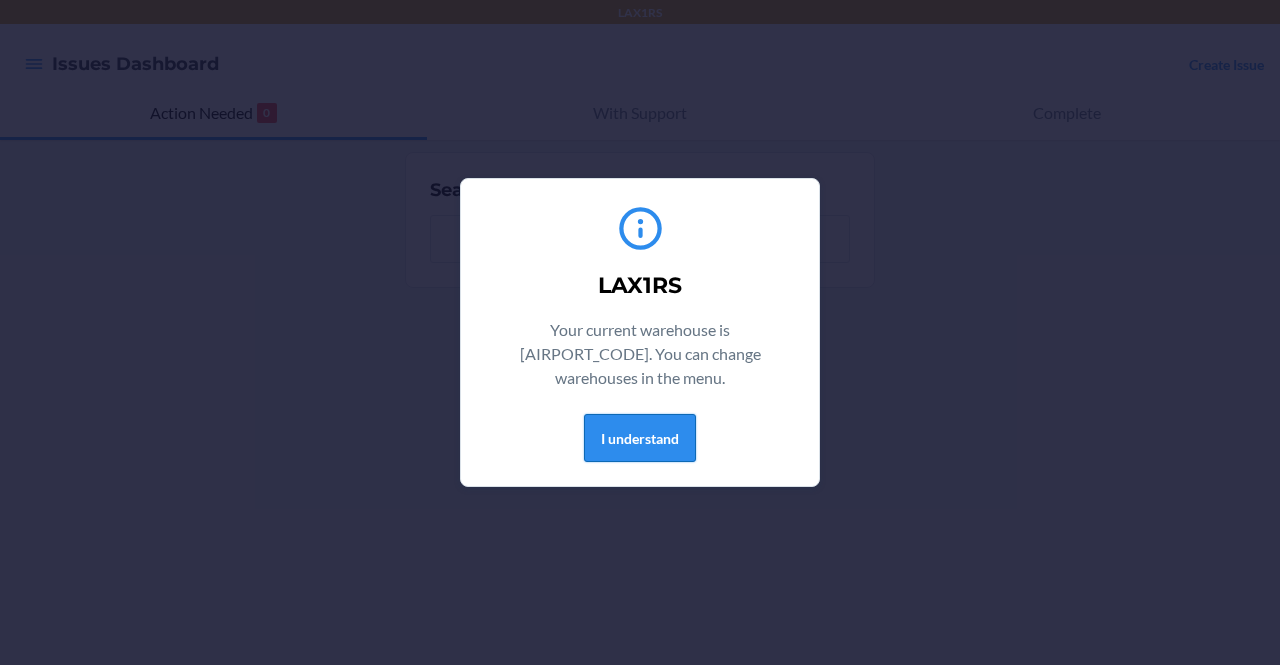 click on "I understand" at bounding box center (640, 438) 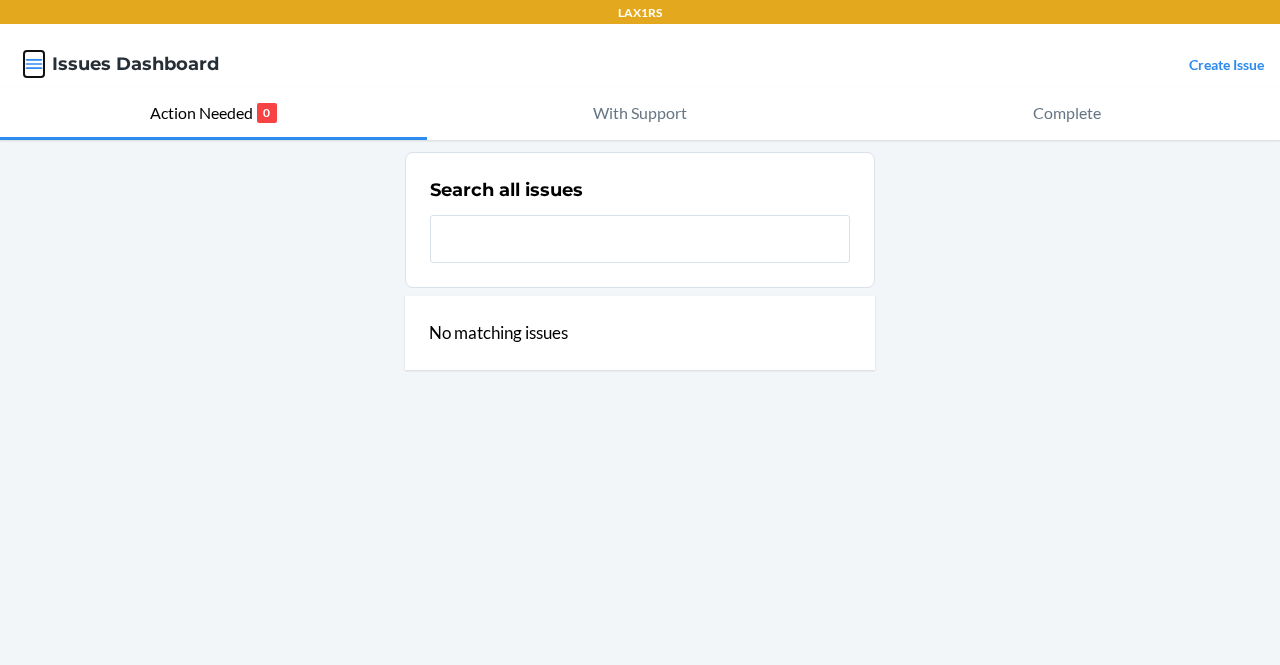click 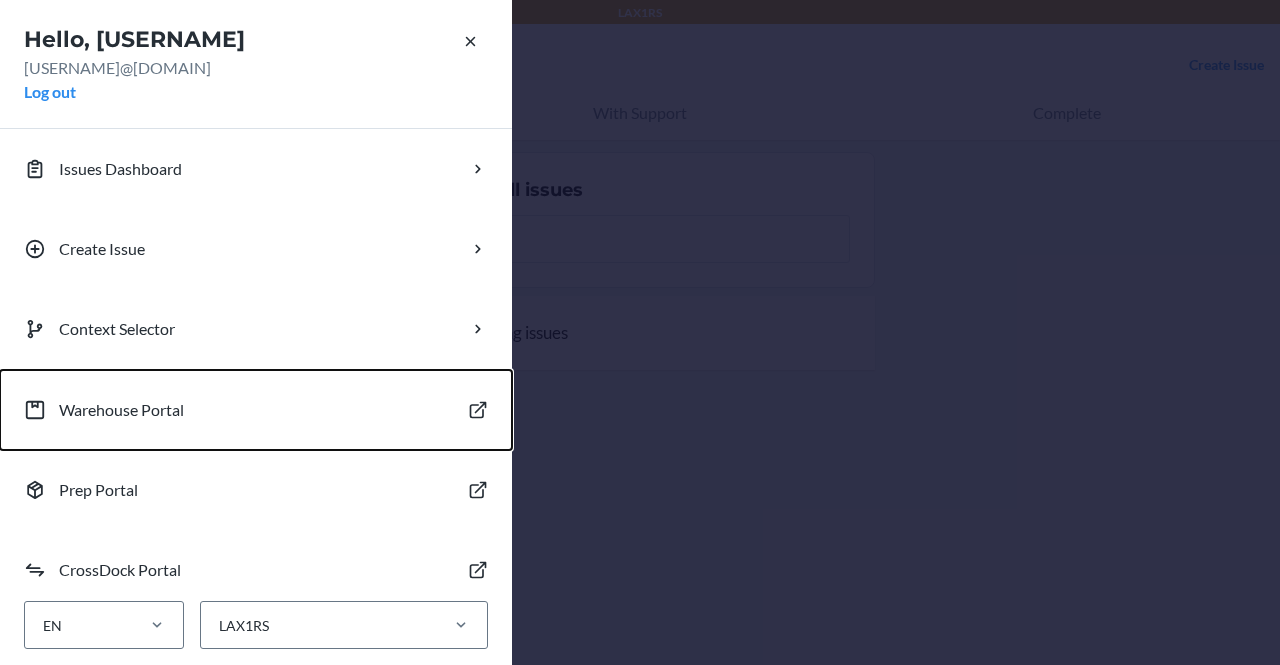 click on "Warehouse Portal" at bounding box center [121, 410] 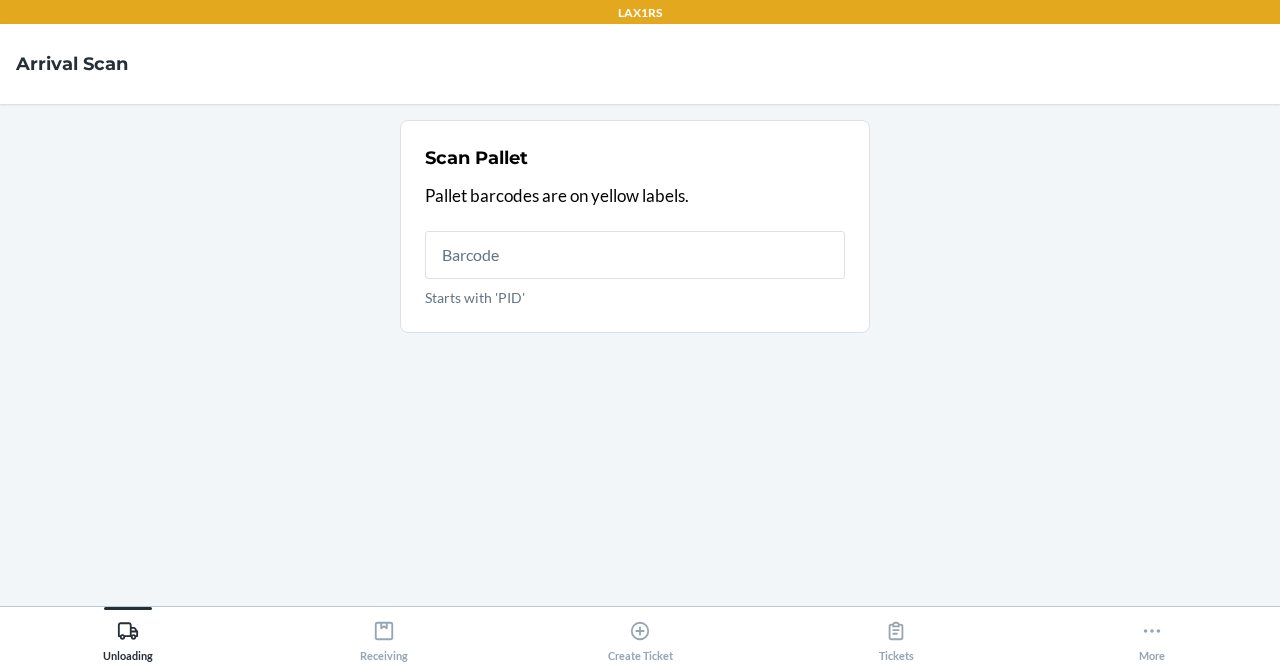 scroll, scrollTop: 0, scrollLeft: 0, axis: both 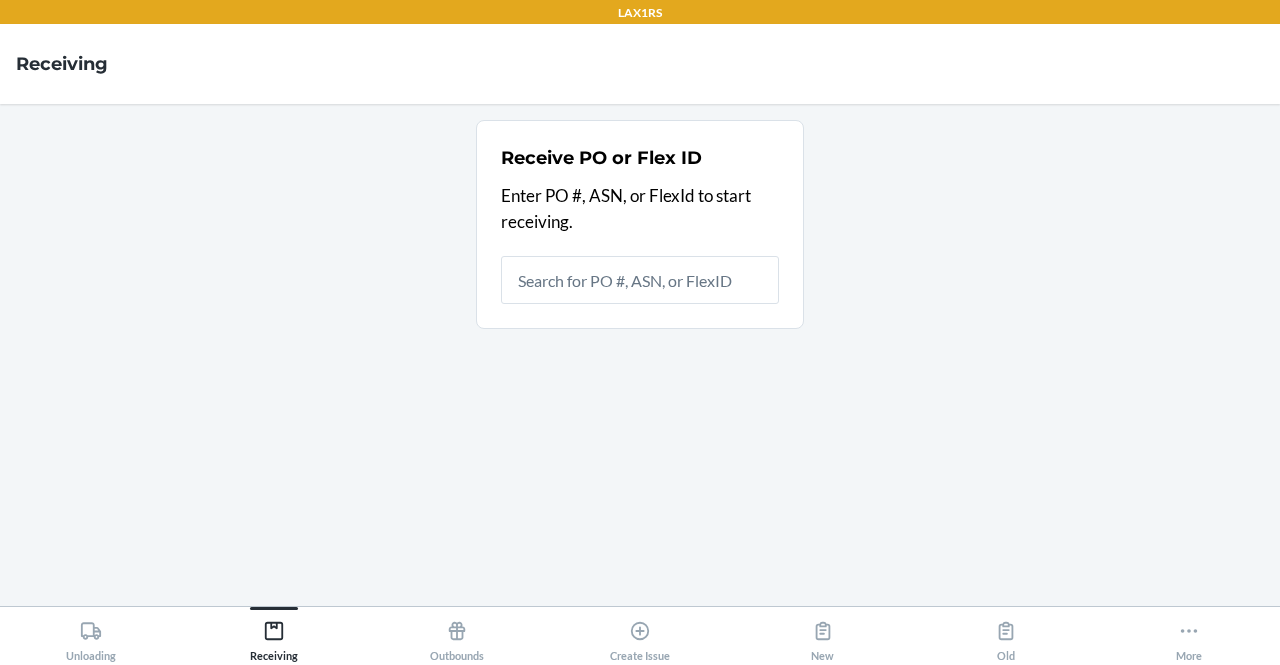 click at bounding box center [640, 280] 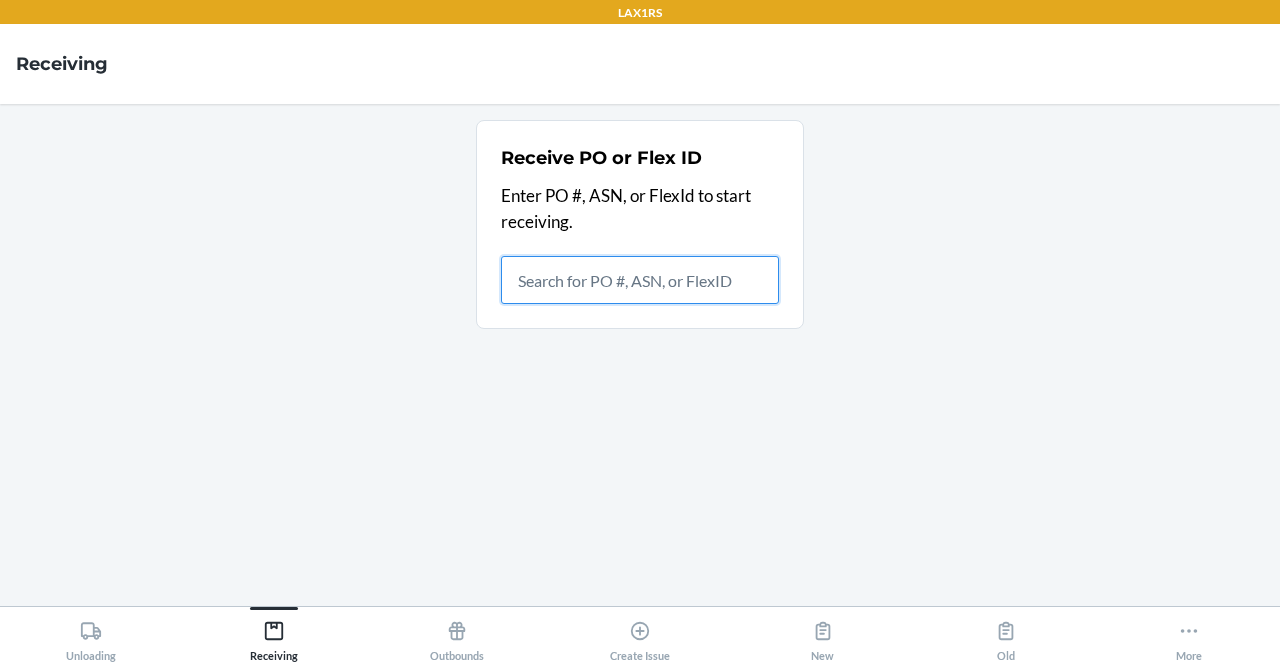 paste on "9878974" 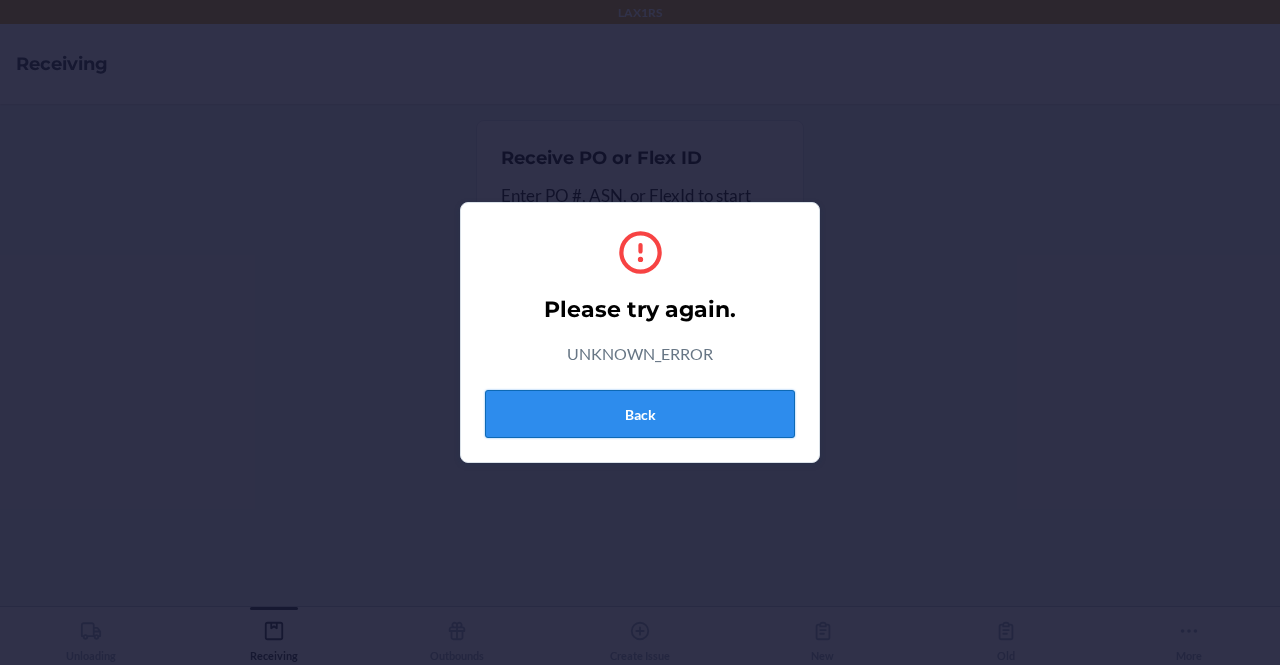 click on "Back" at bounding box center (640, 414) 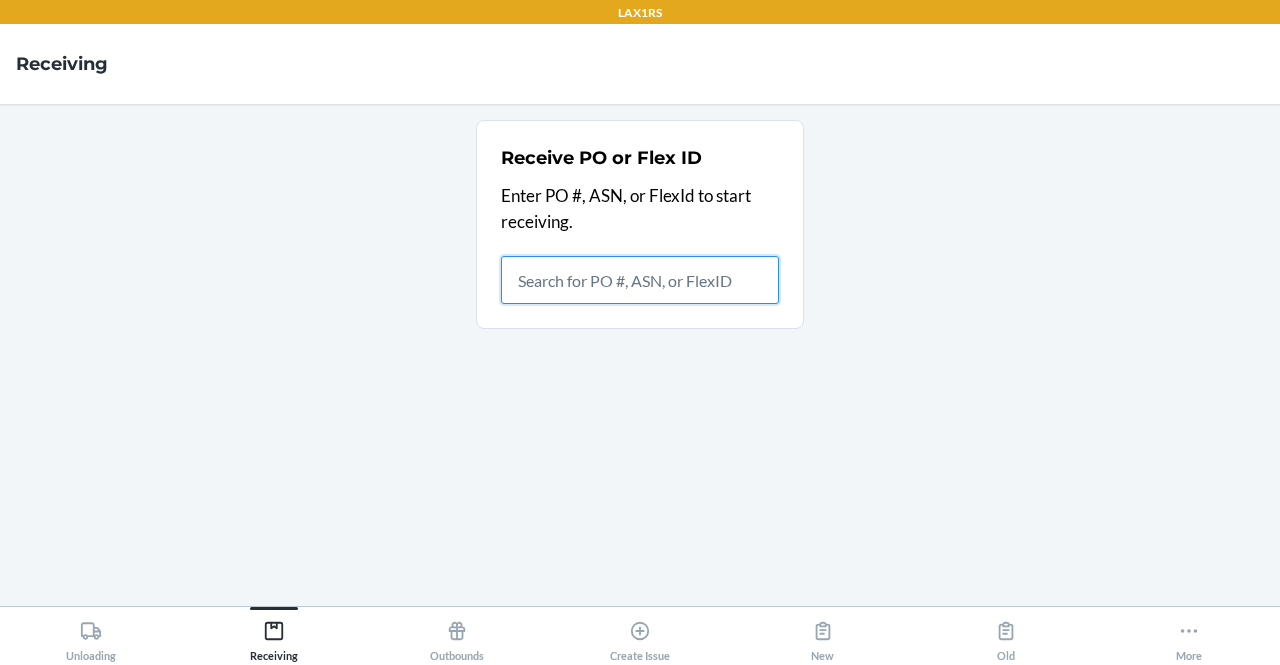 click at bounding box center [640, 280] 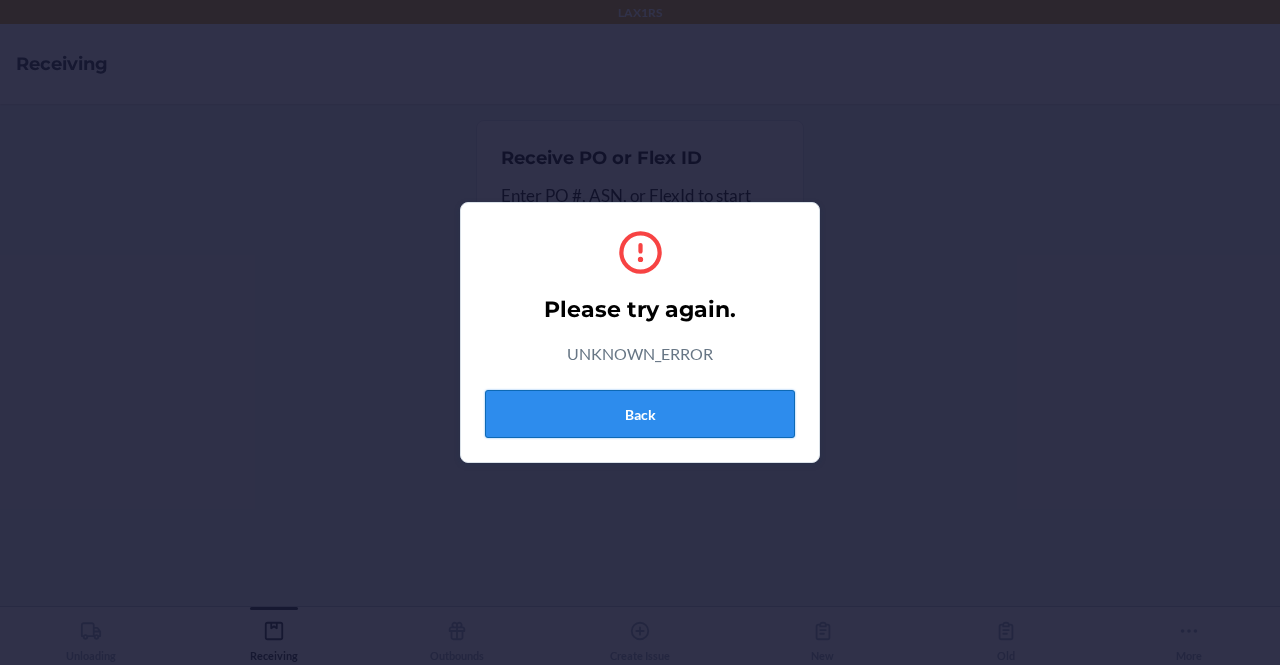 click on "Back" at bounding box center [640, 414] 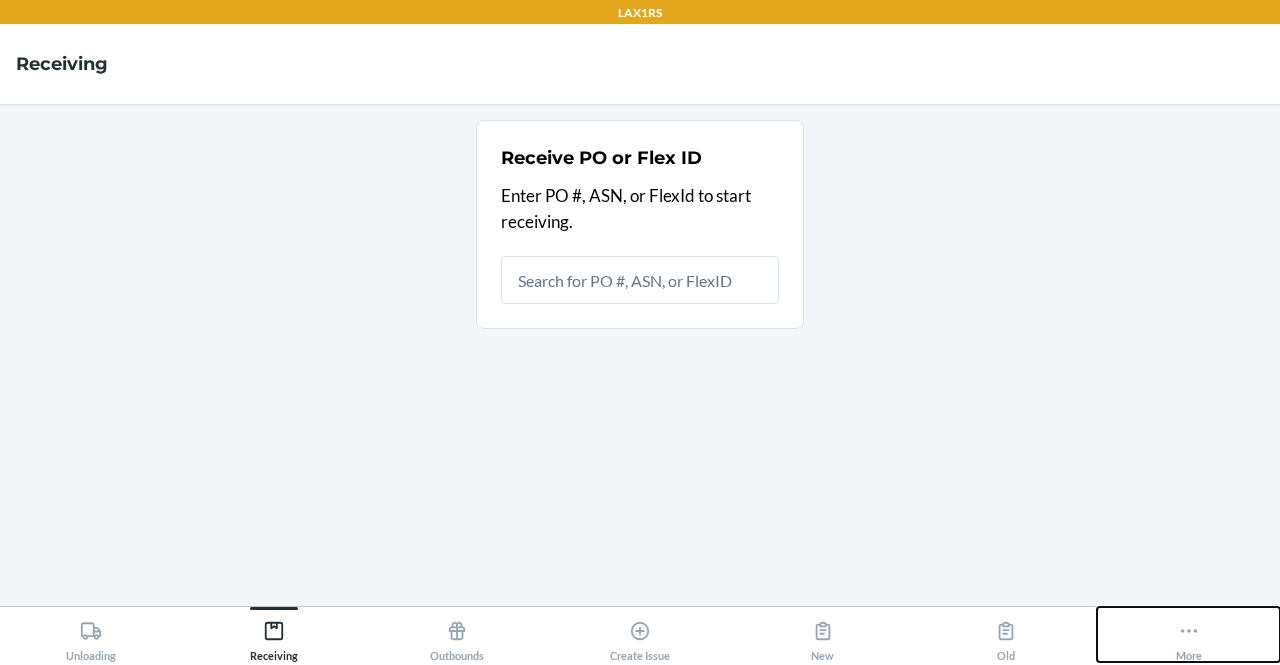 click 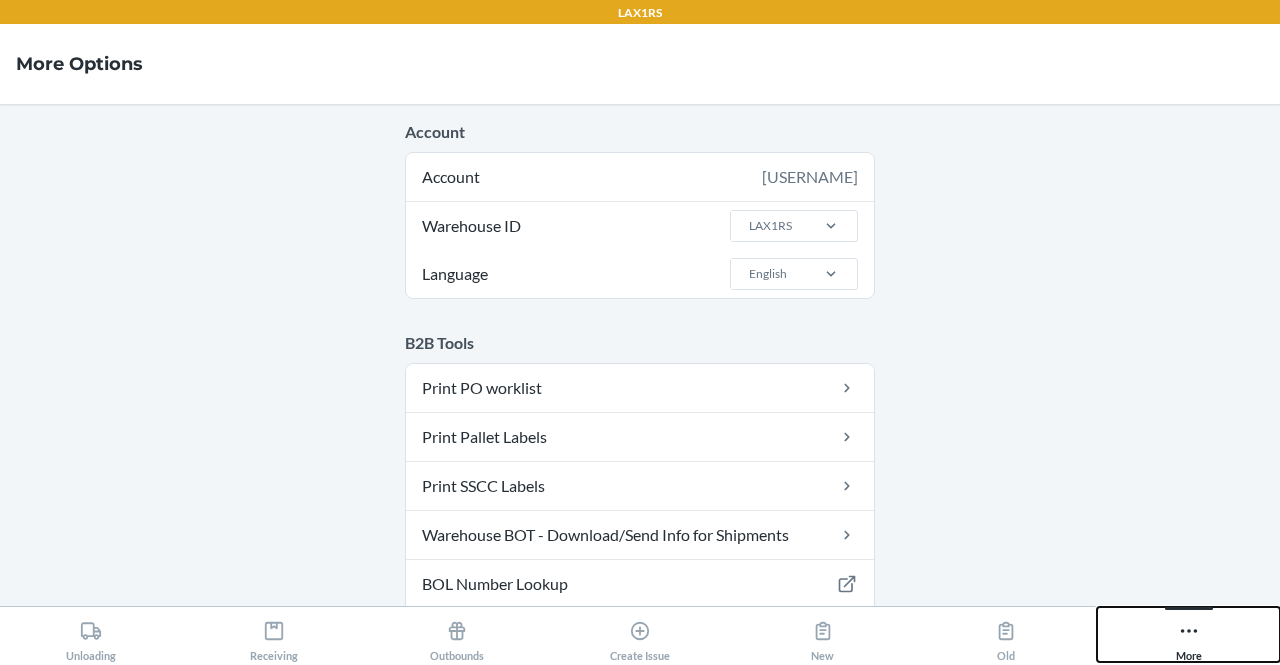 scroll, scrollTop: 257, scrollLeft: 0, axis: vertical 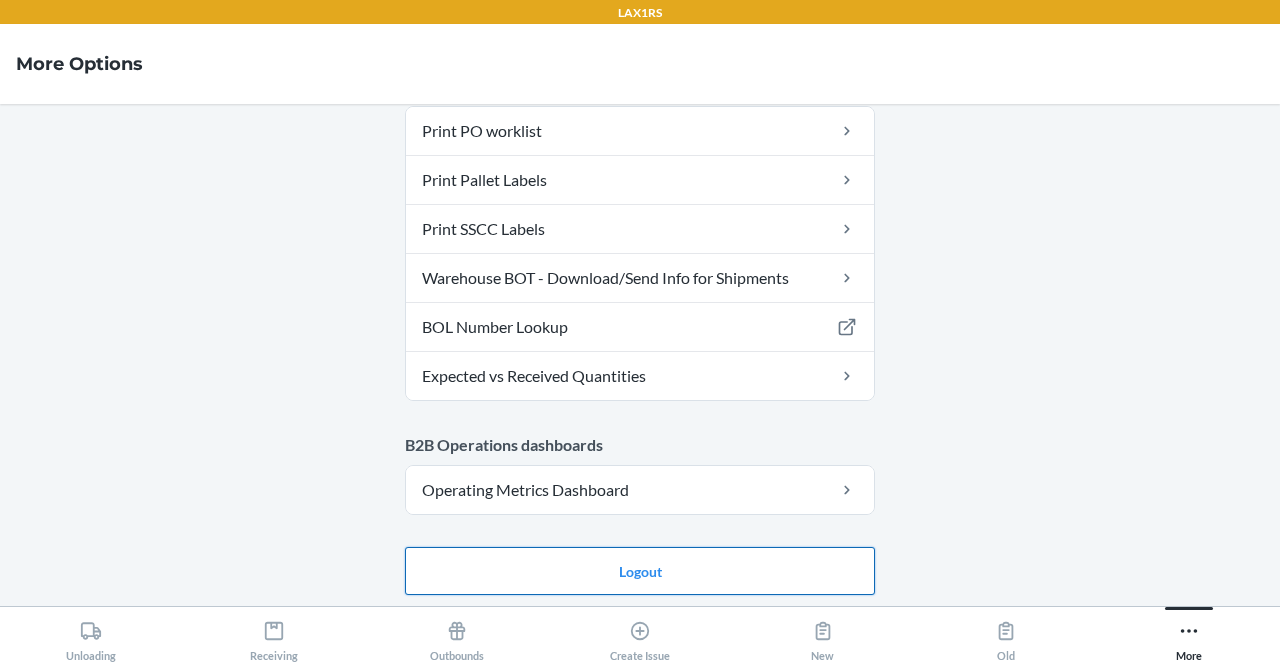 click on "Logout" at bounding box center [640, 571] 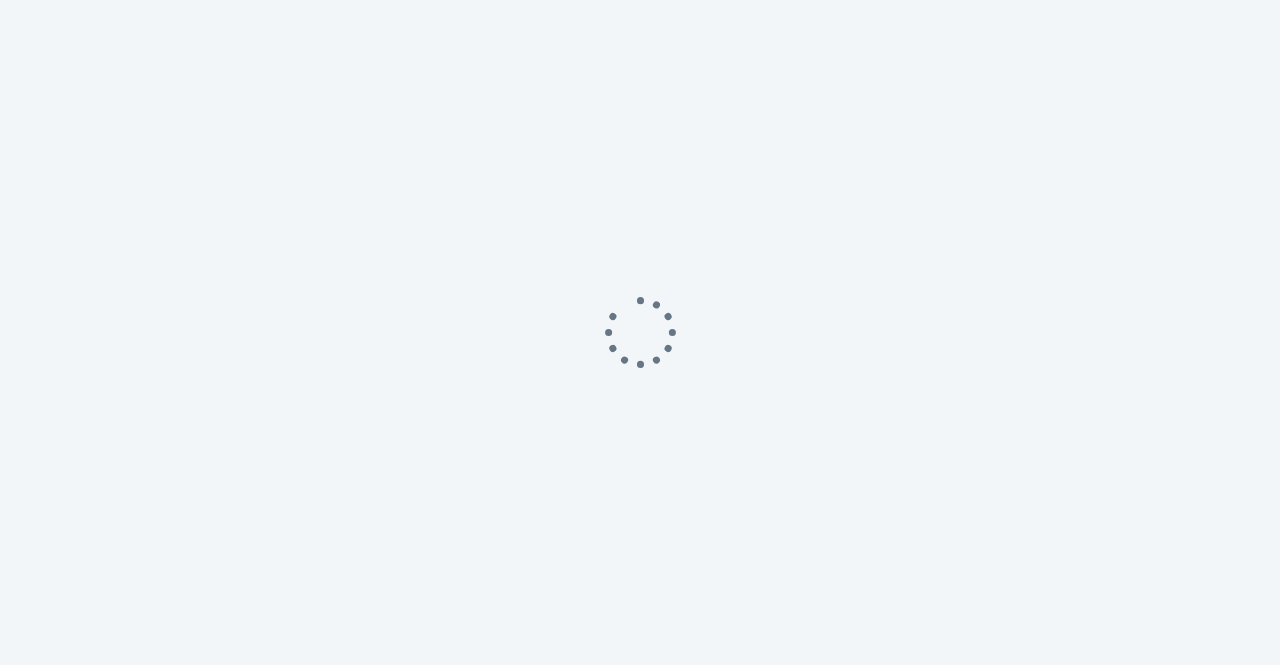 scroll, scrollTop: 0, scrollLeft: 0, axis: both 